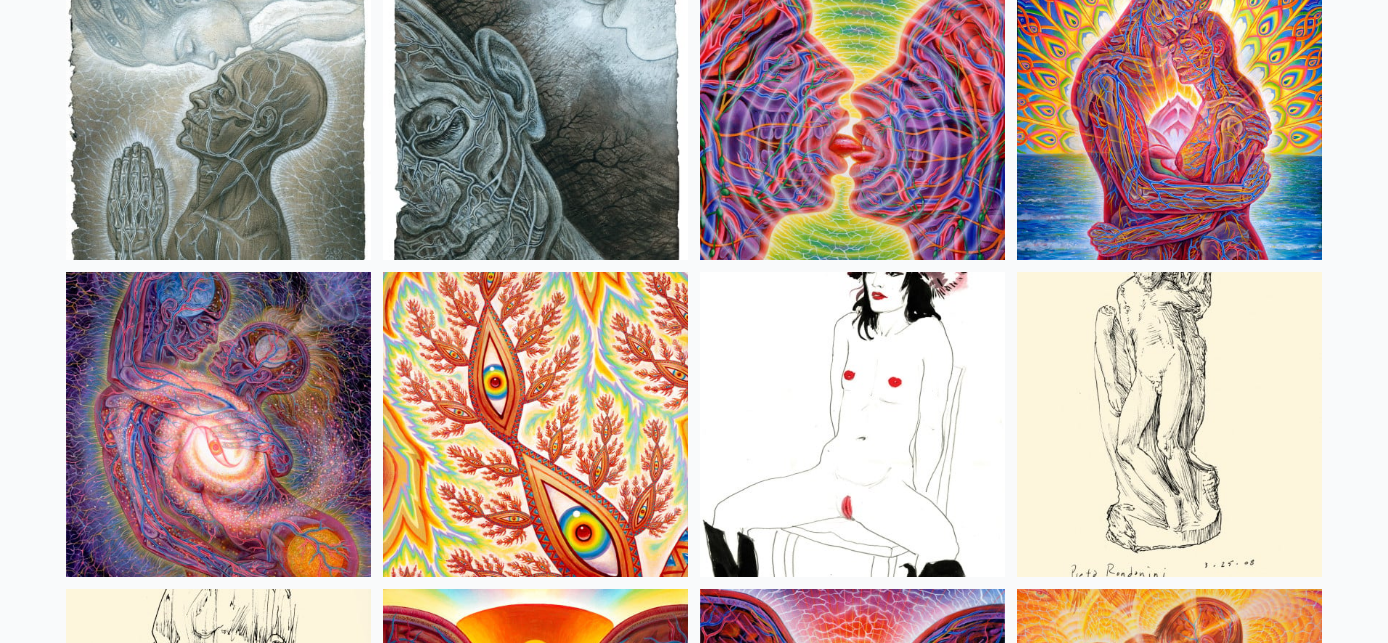 scroll, scrollTop: 6612, scrollLeft: 0, axis: vertical 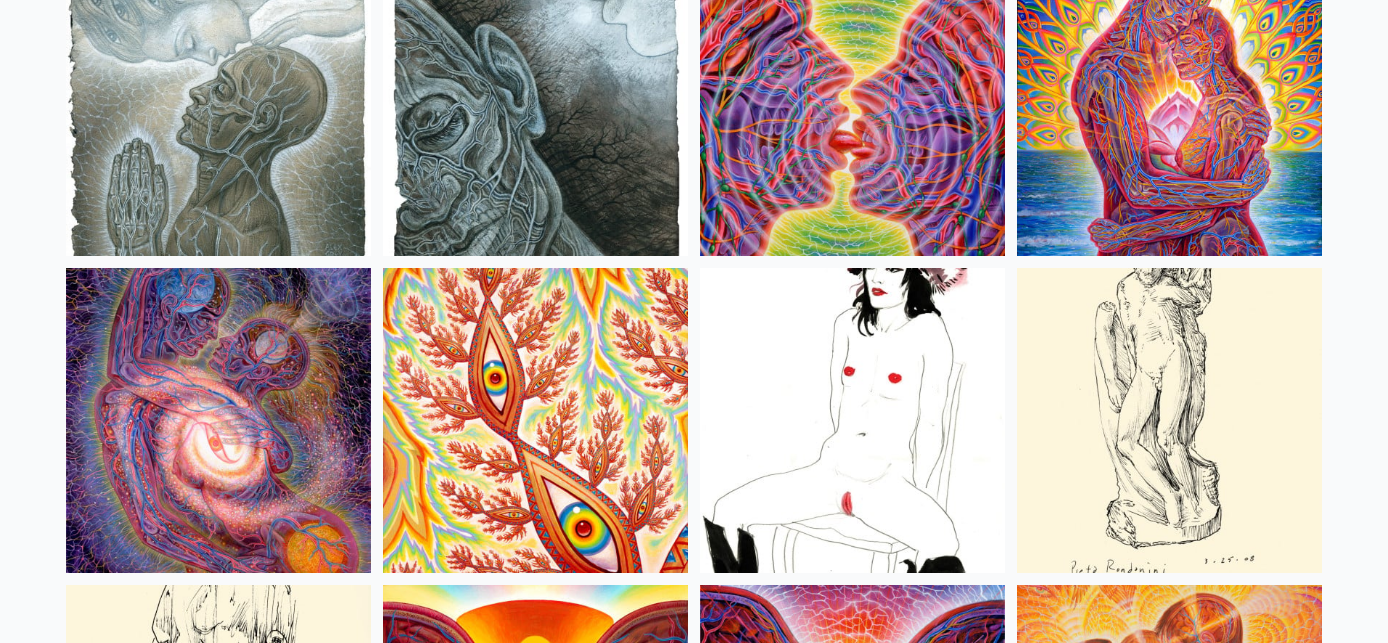 click at bounding box center [852, 420] 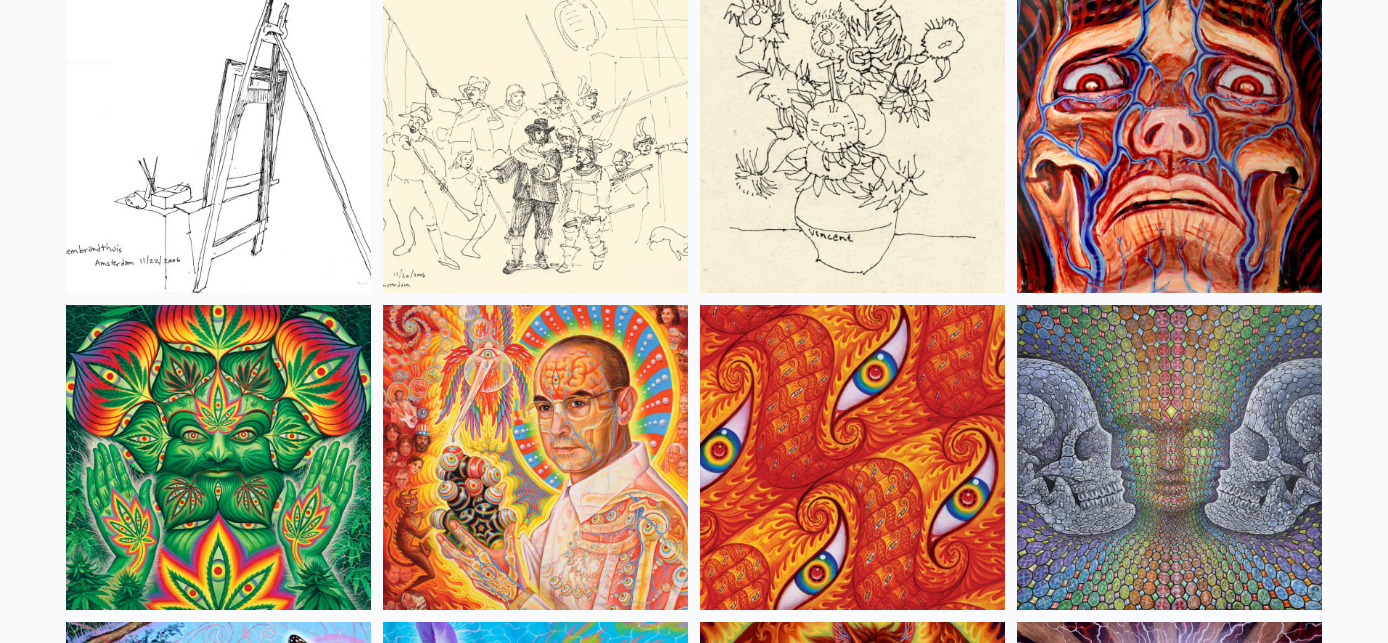 scroll, scrollTop: 9445, scrollLeft: 0, axis: vertical 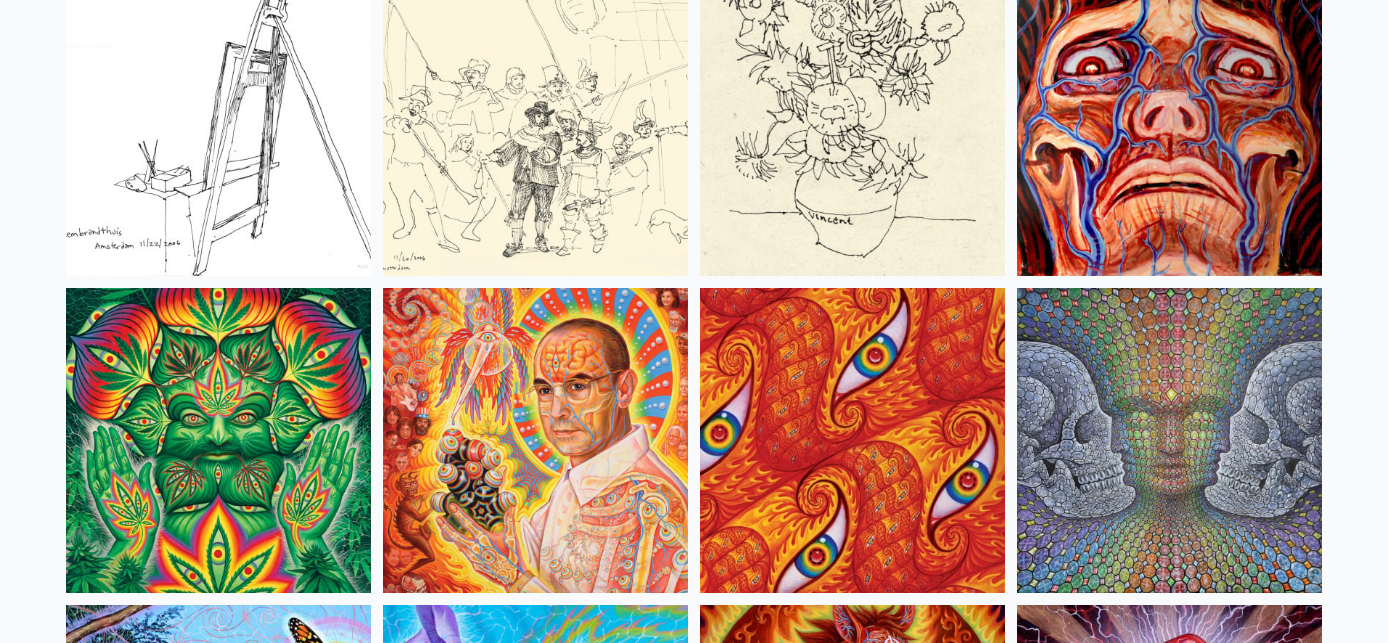 click at bounding box center [1169, 440] 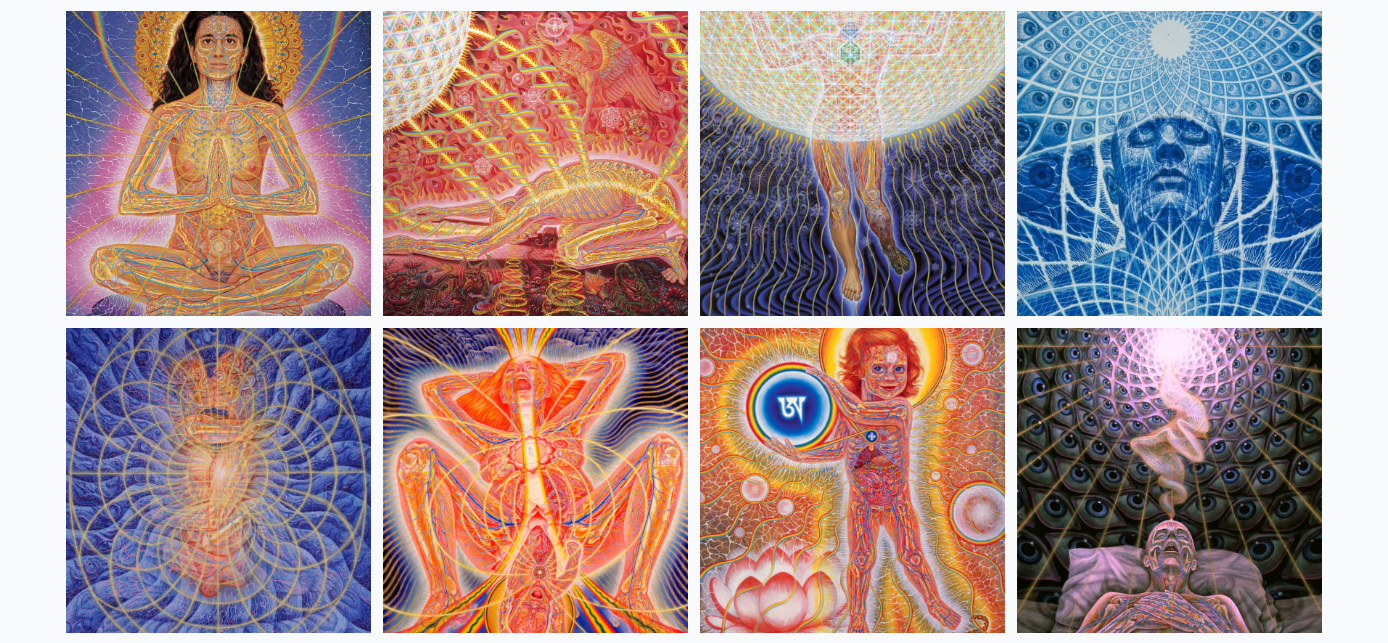 scroll, scrollTop: 18604, scrollLeft: 0, axis: vertical 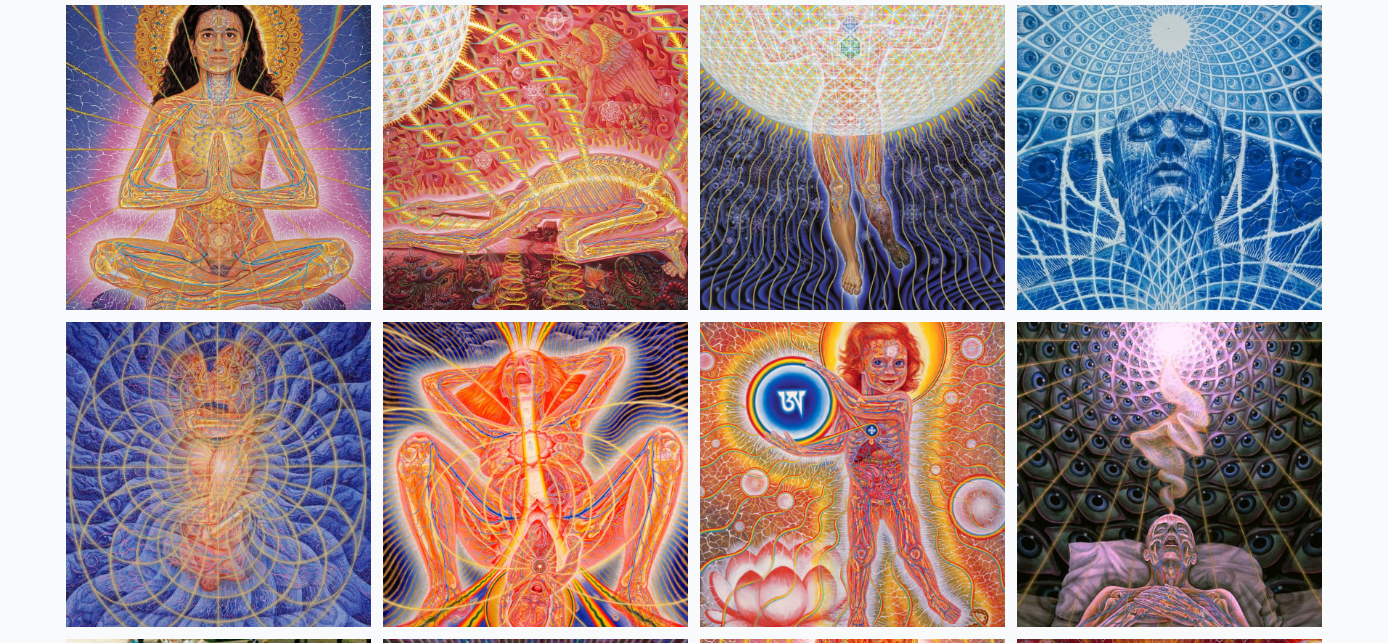 click at bounding box center [218, 157] 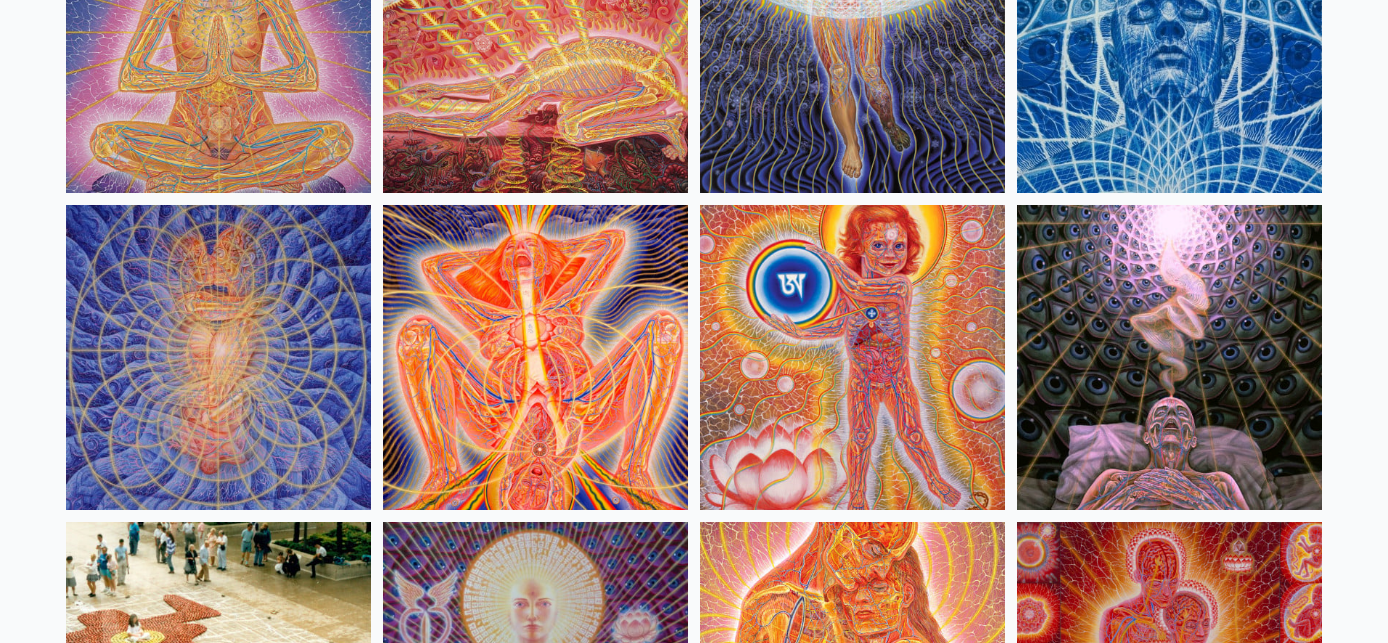 scroll, scrollTop: 18723, scrollLeft: 0, axis: vertical 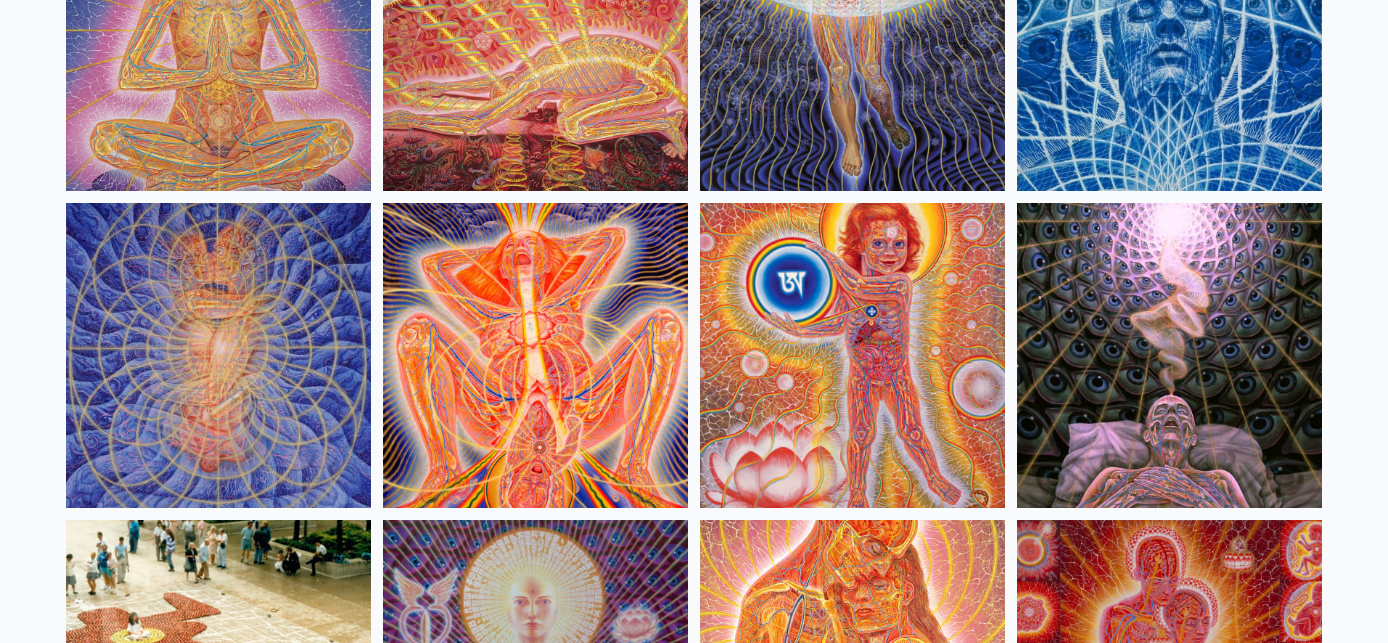 click at bounding box center (535, 355) 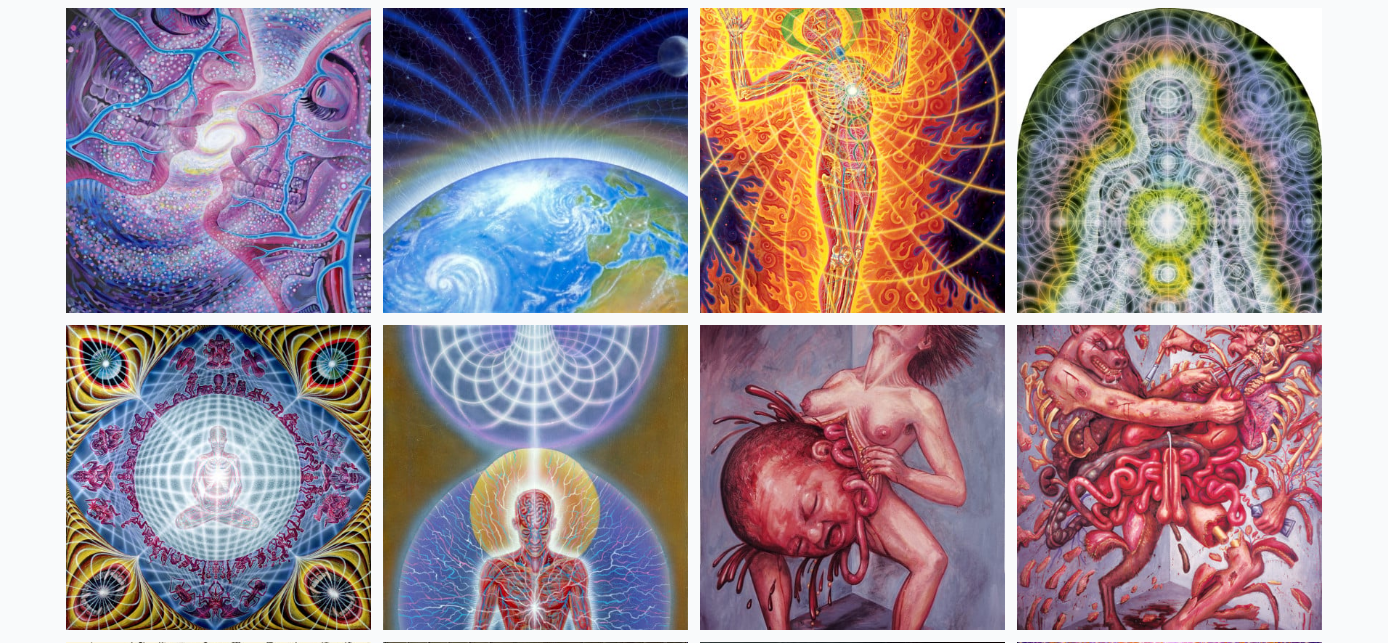 scroll, scrollTop: 20198, scrollLeft: 0, axis: vertical 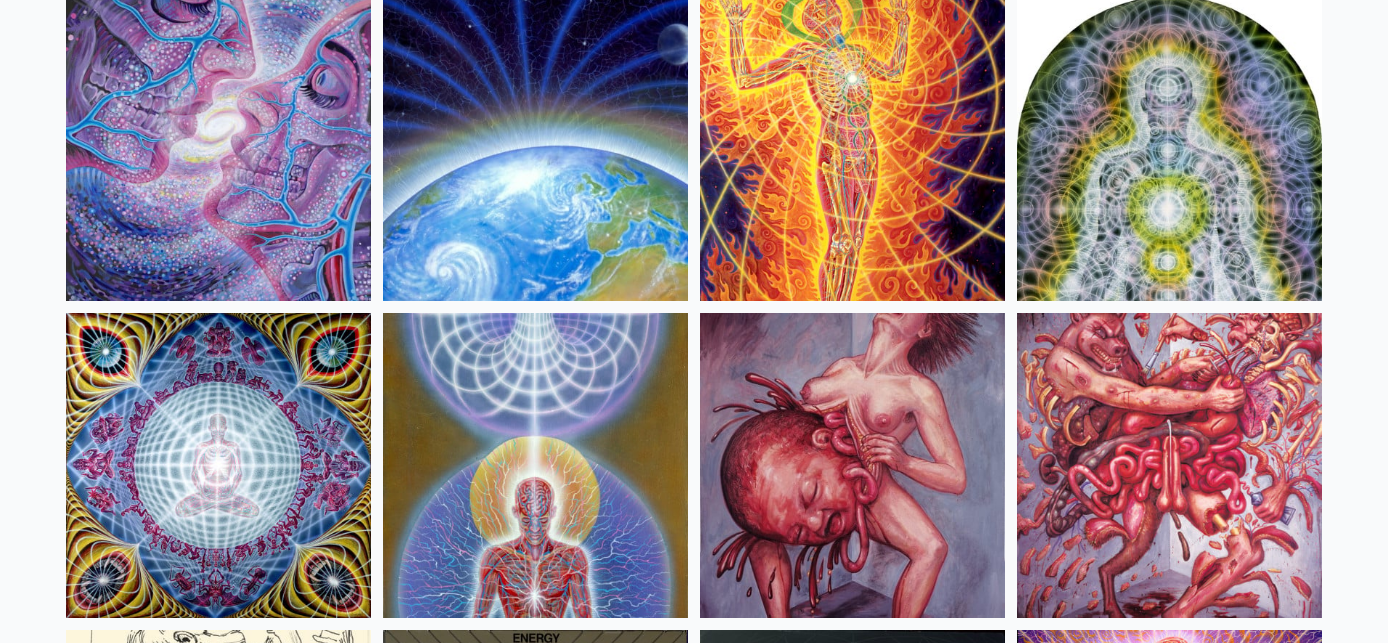 click at bounding box center [535, 148] 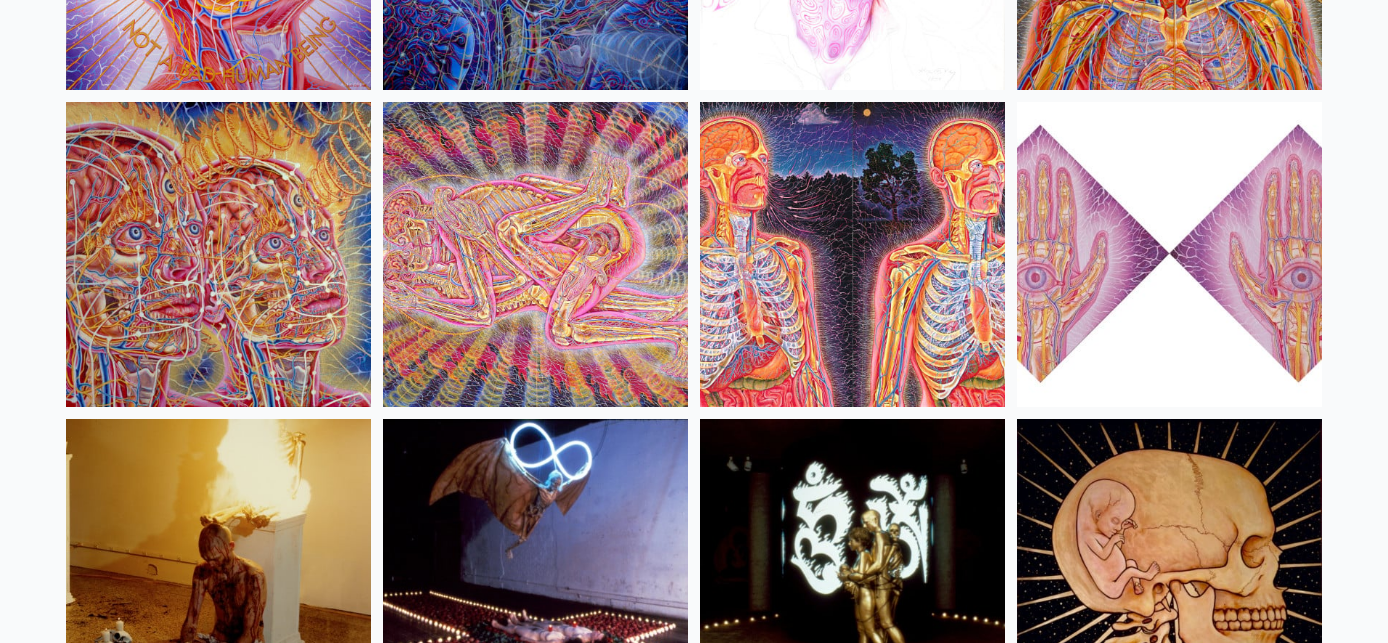 scroll, scrollTop: 22309, scrollLeft: 0, axis: vertical 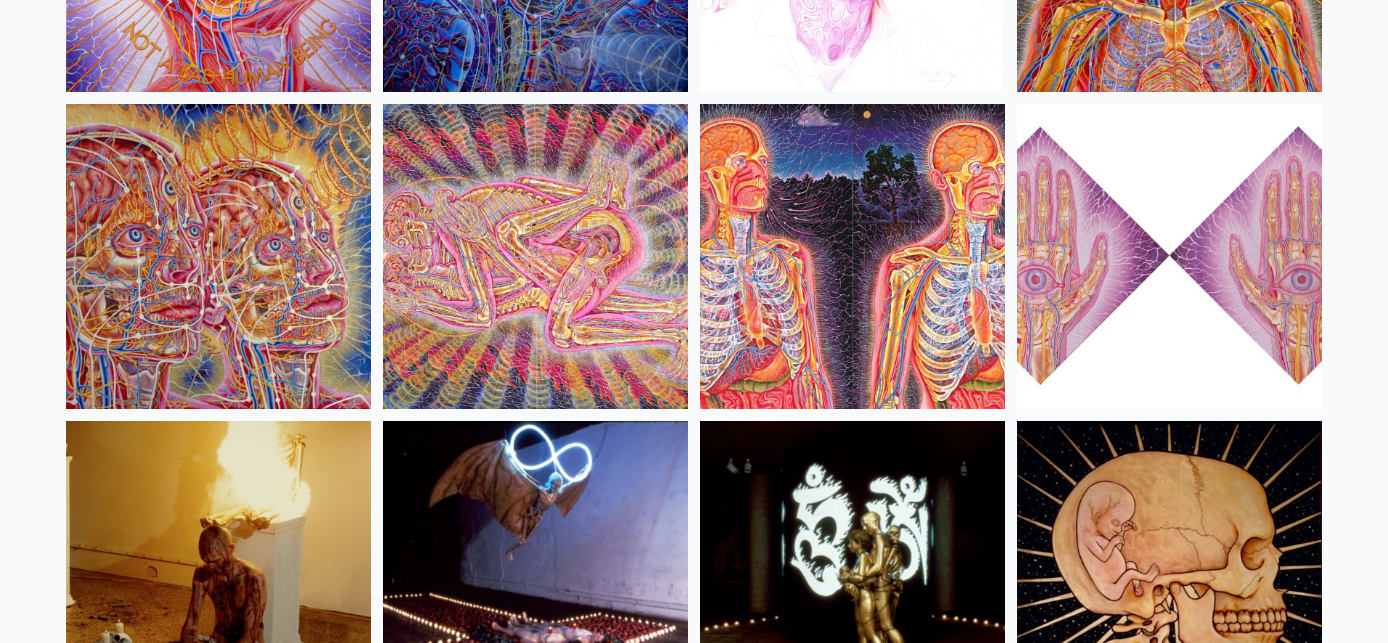 click at bounding box center [535, 256] 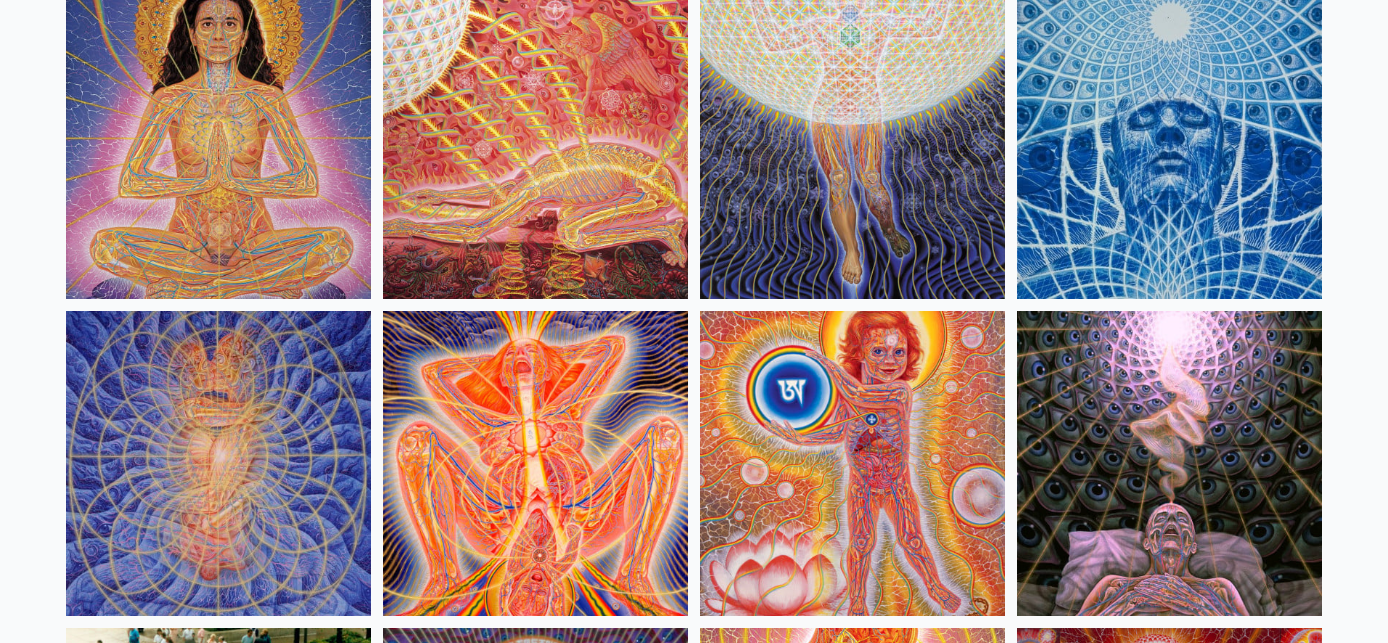 scroll, scrollTop: 18617, scrollLeft: 0, axis: vertical 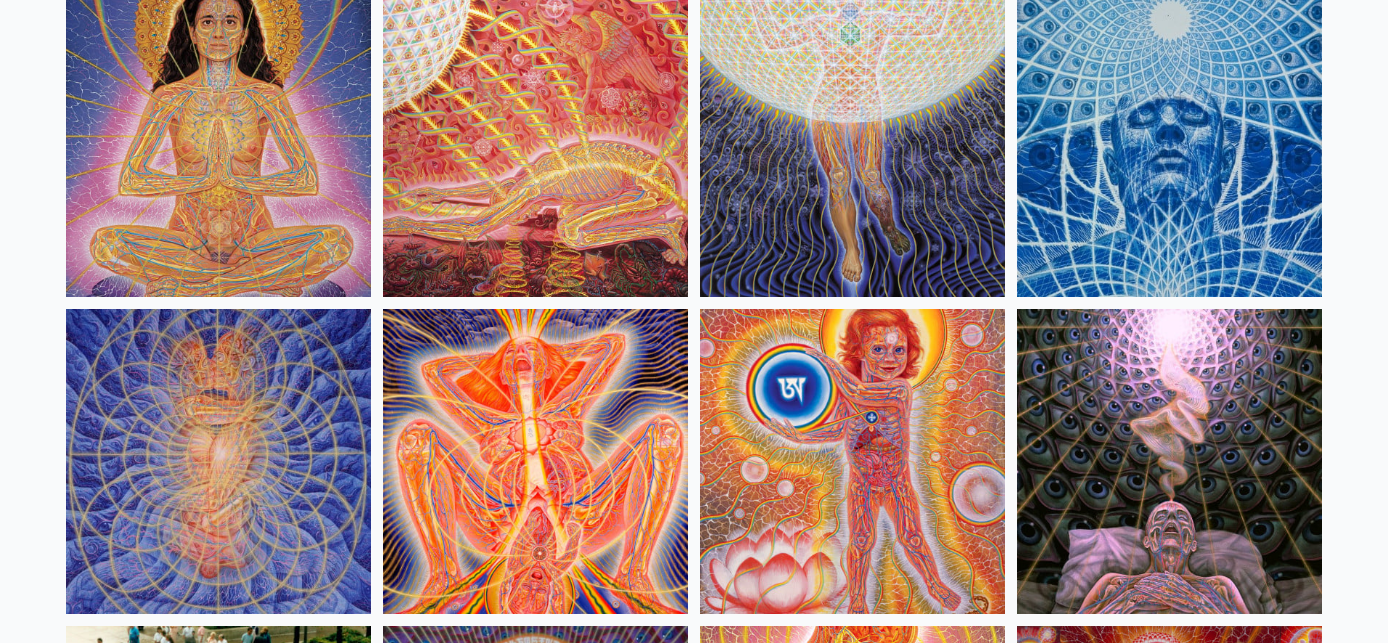 click at bounding box center (852, 144) 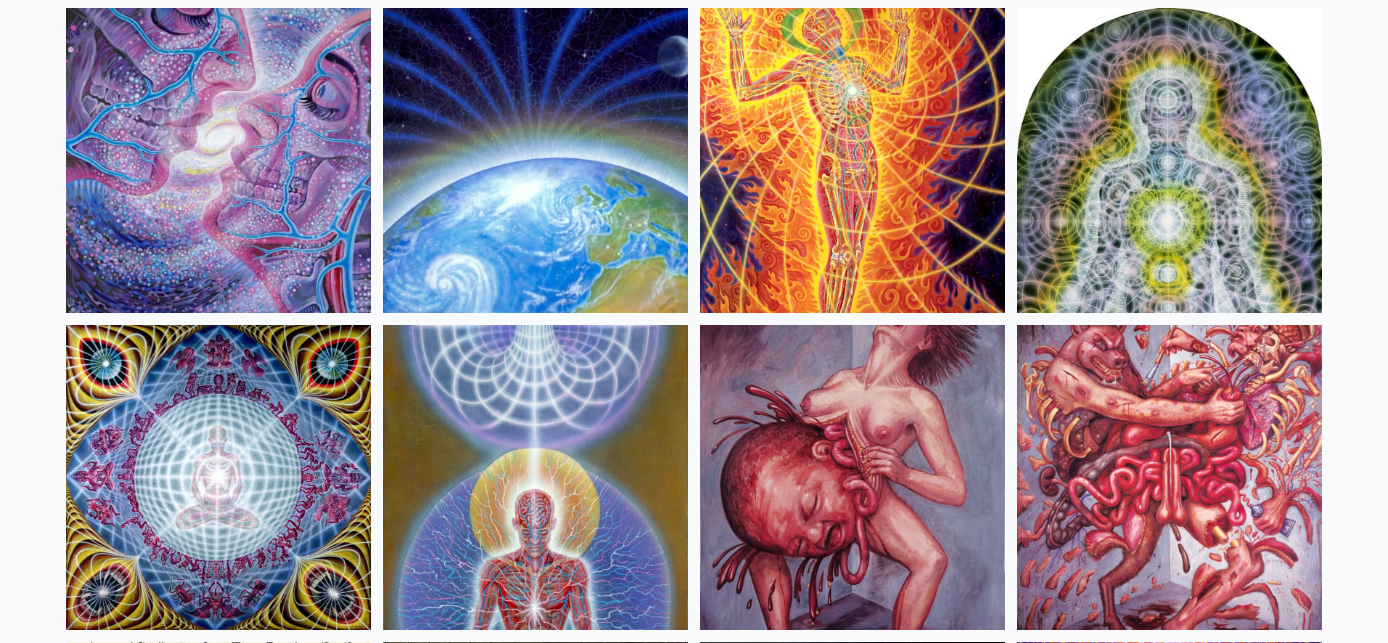 scroll, scrollTop: 20184, scrollLeft: 0, axis: vertical 